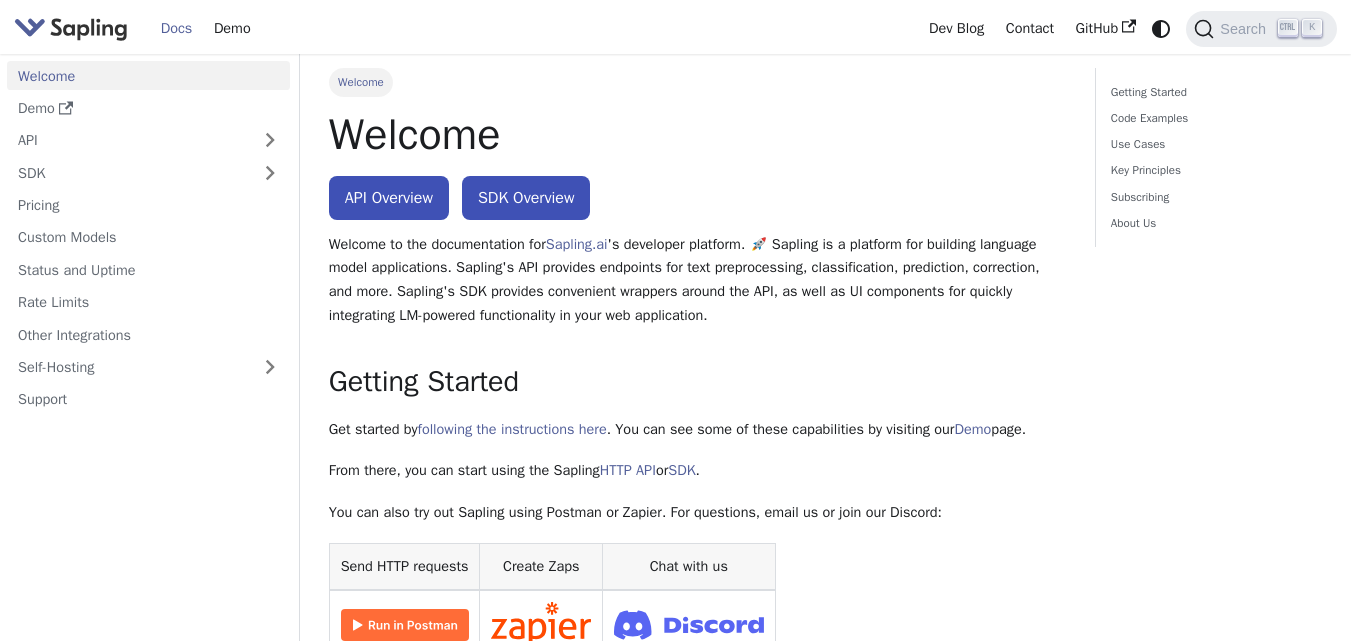 scroll, scrollTop: 0, scrollLeft: 0, axis: both 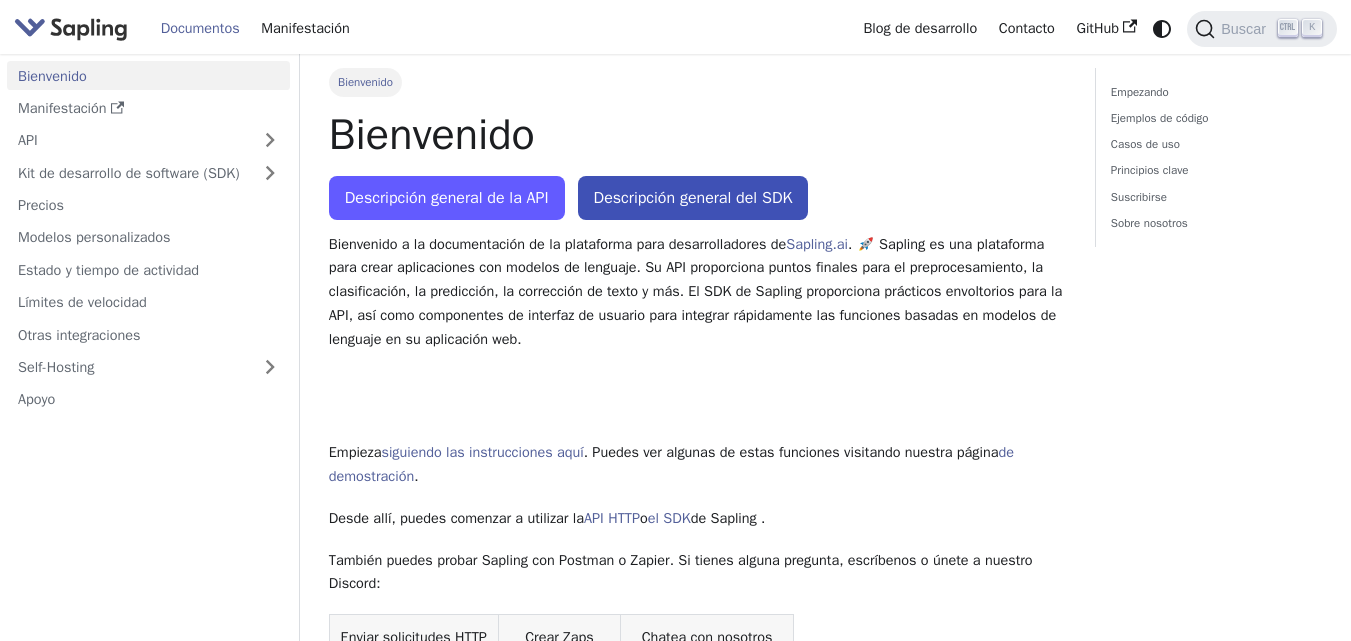 click on "Descripción general de la API" at bounding box center (447, 198) 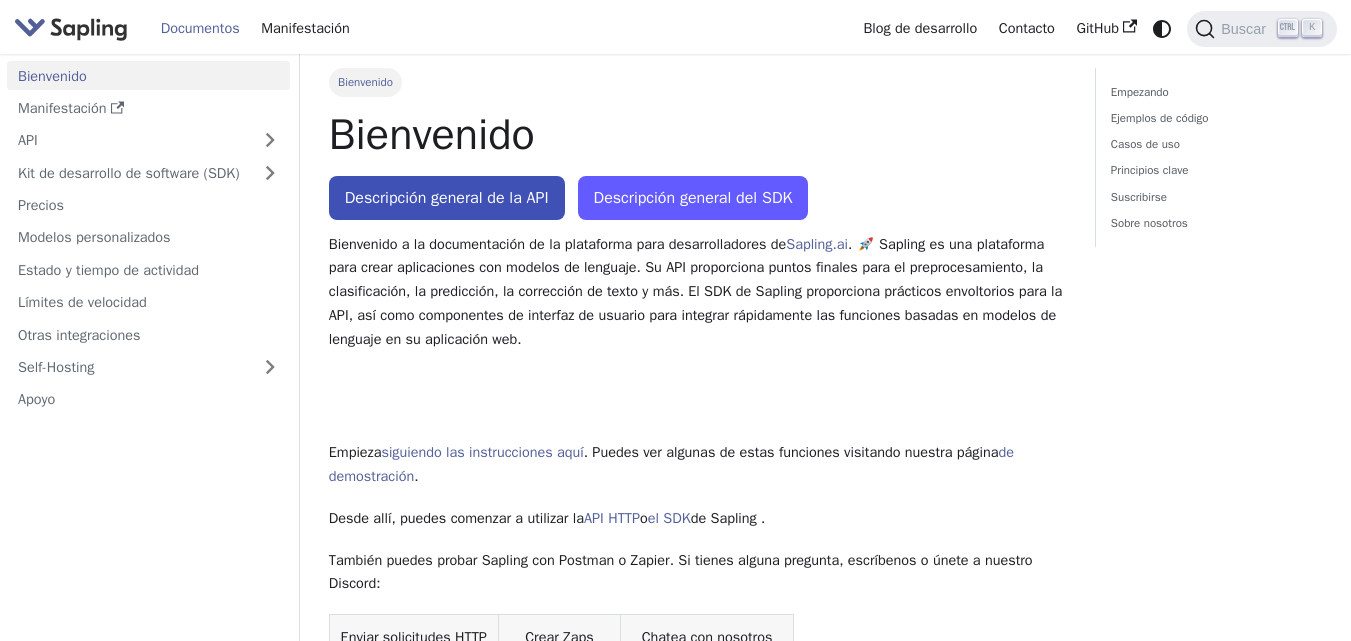 click on "Descripción general del SDK" at bounding box center (693, 198) 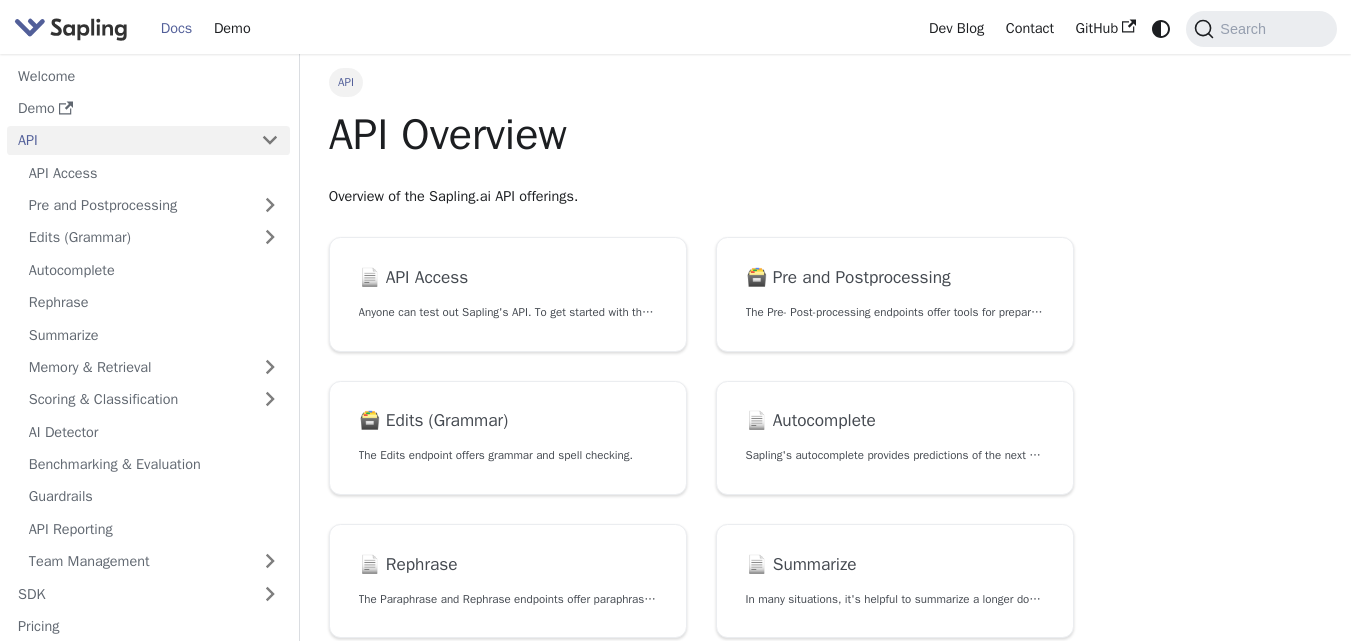 scroll, scrollTop: 0, scrollLeft: 0, axis: both 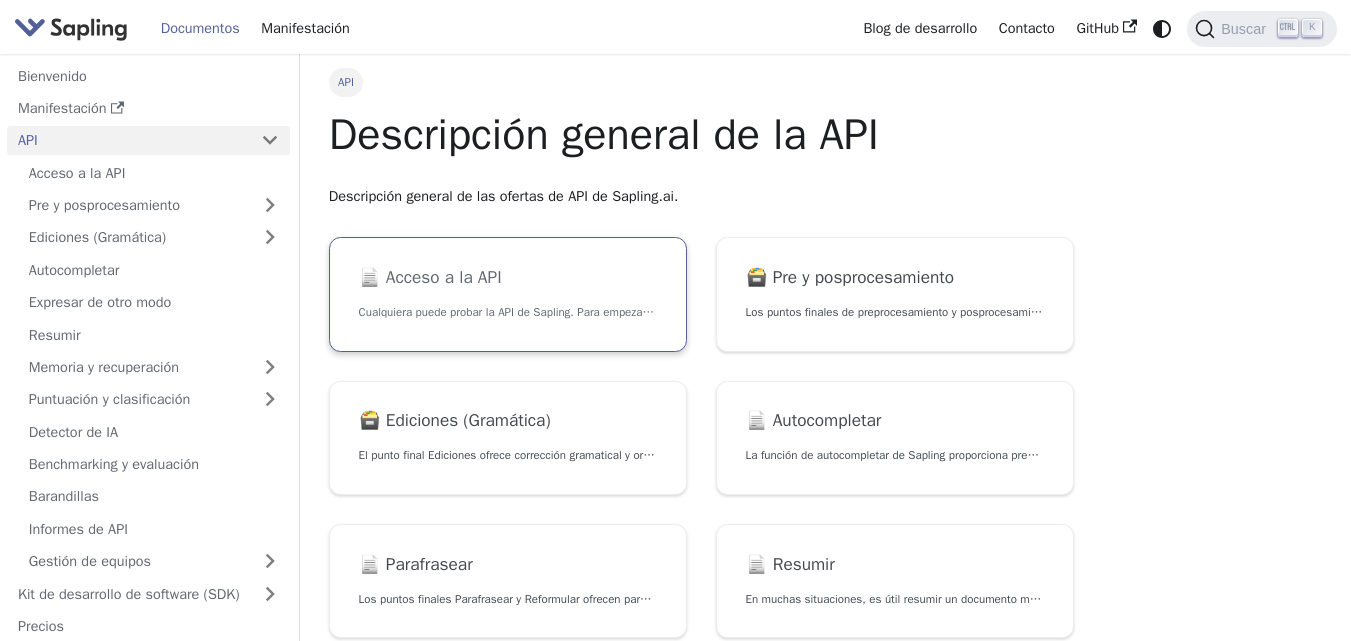 click on "📄️    Acceso a la API" at bounding box center [508, 278] 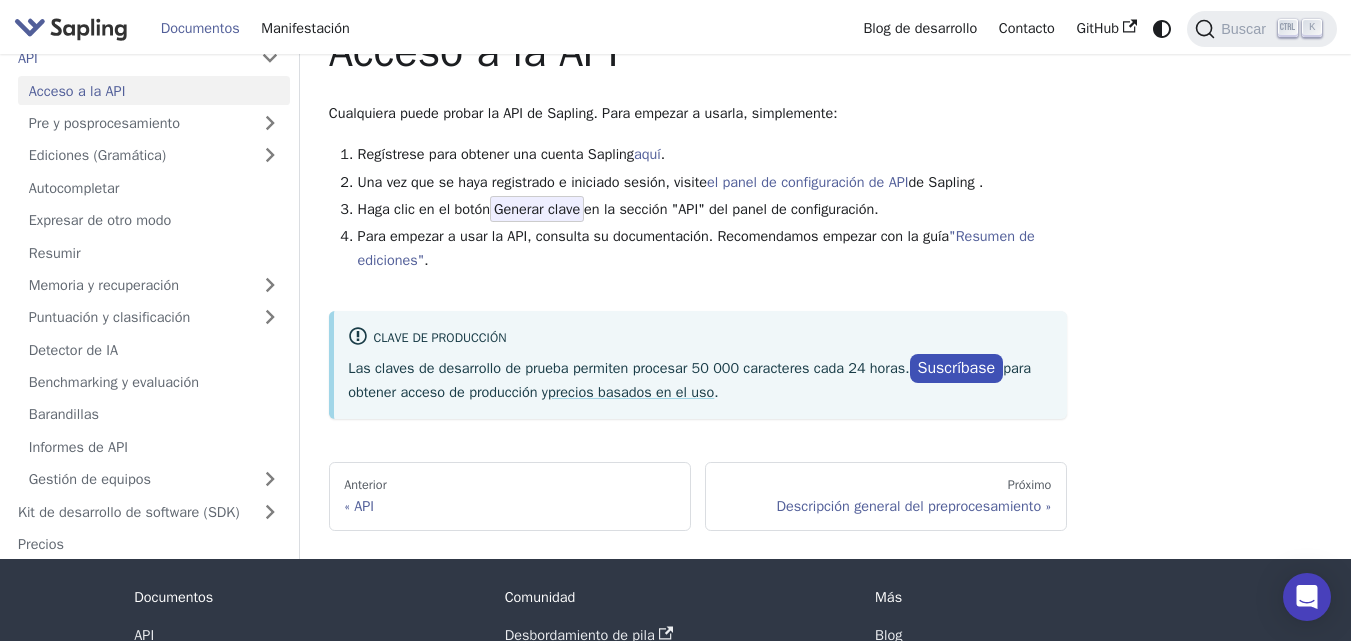 scroll, scrollTop: 80, scrollLeft: 0, axis: vertical 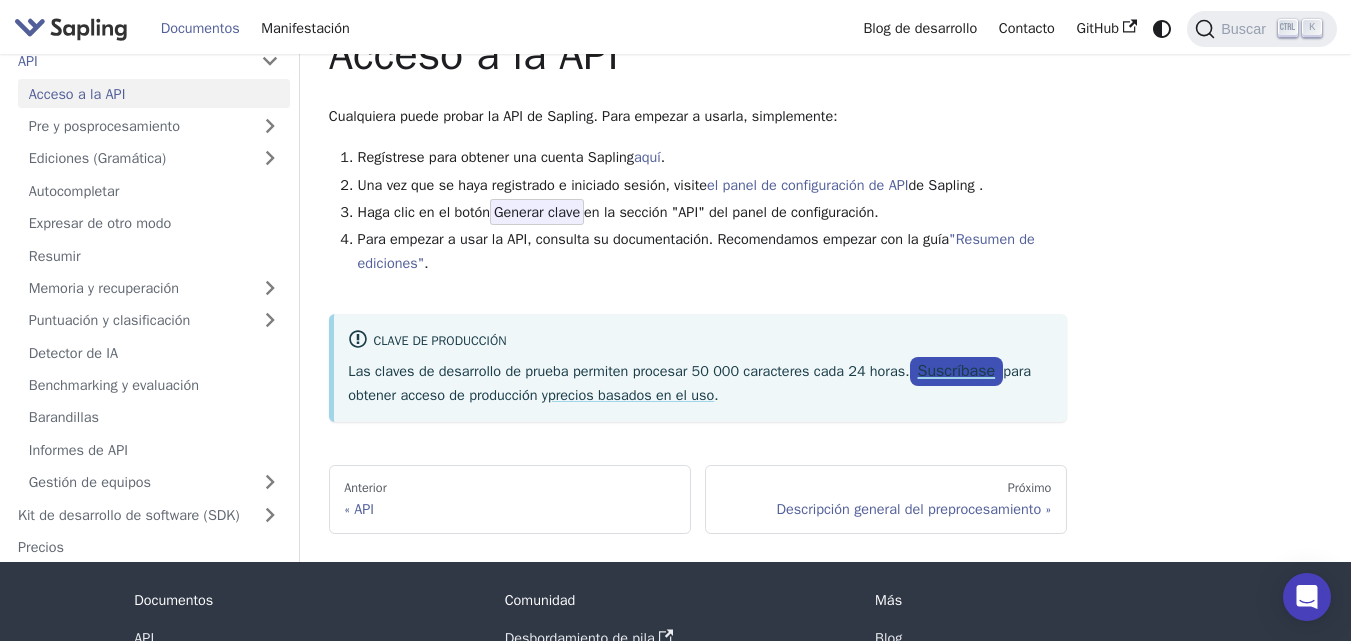 click on "Suscríbase" at bounding box center (957, 371) 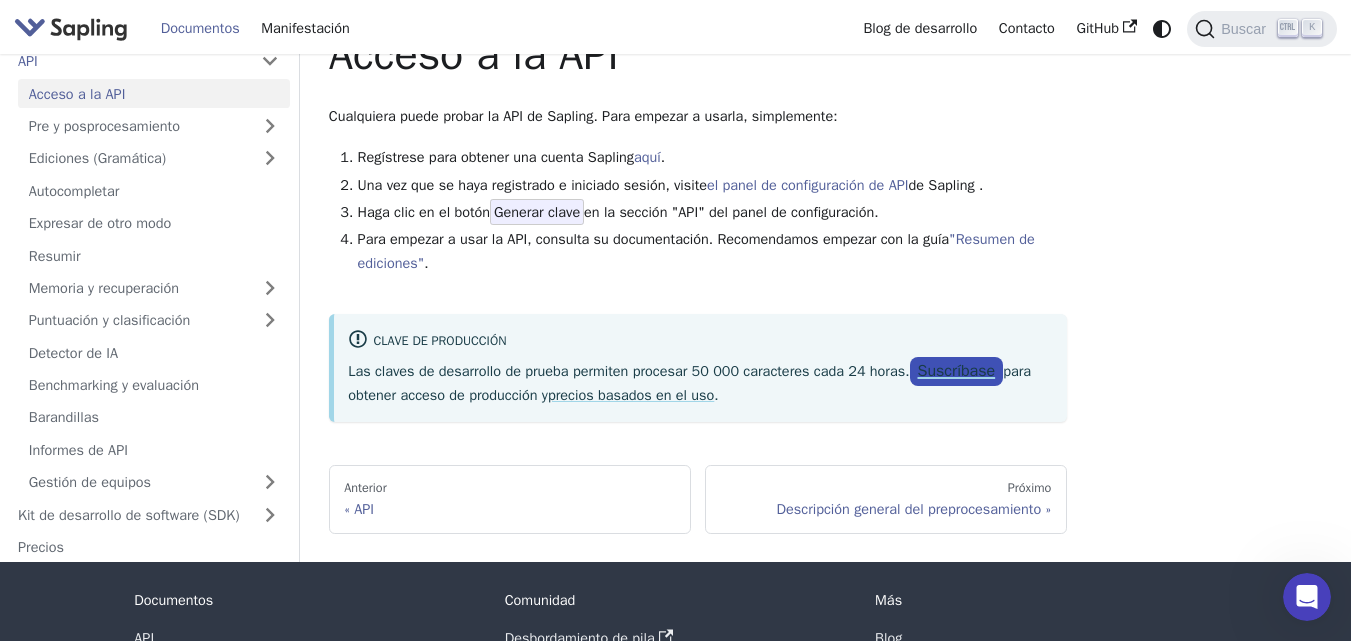 scroll, scrollTop: 0, scrollLeft: 0, axis: both 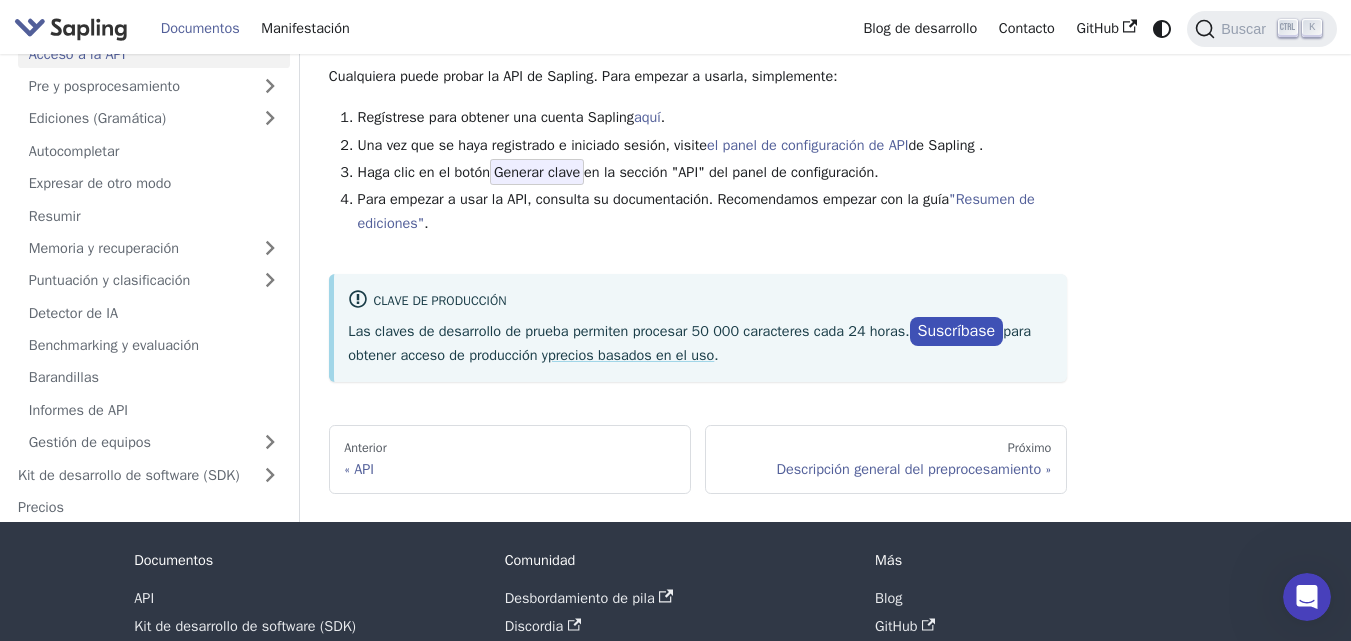click on "Para empezar a usar la API, consulta su documentación. Recomendamos empezar con la guía  "Resumen de ediciones"  ." at bounding box center [712, 212] 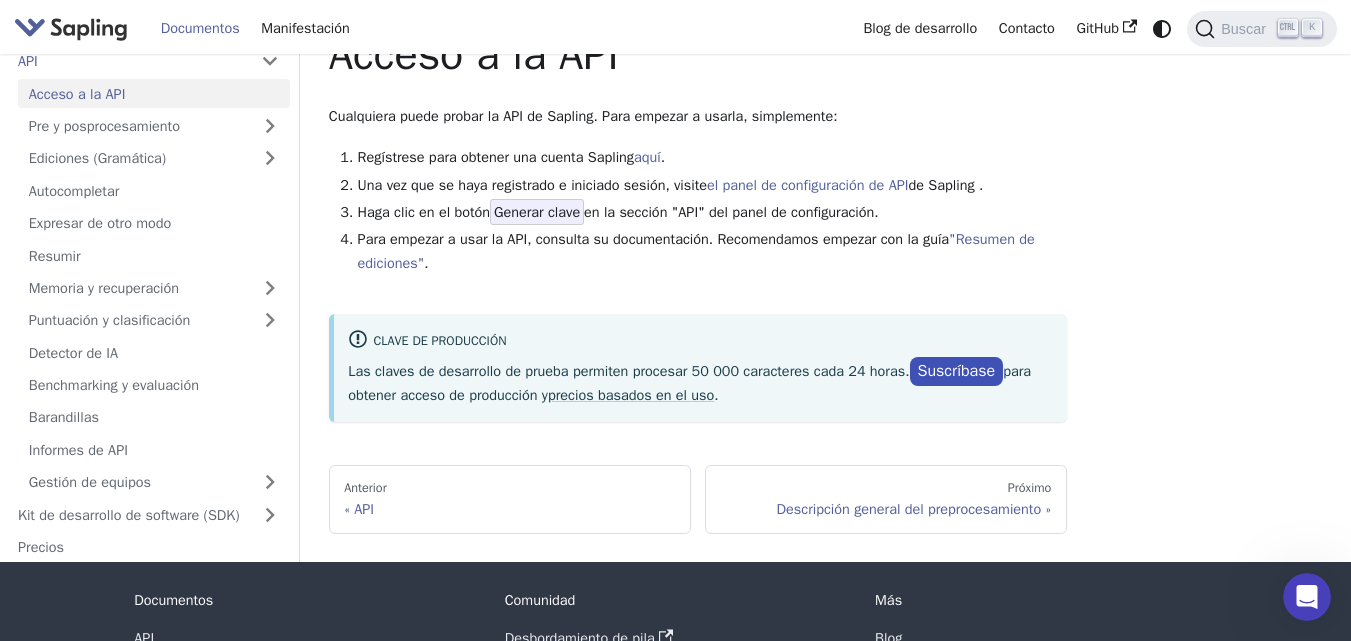 scroll, scrollTop: 40, scrollLeft: 0, axis: vertical 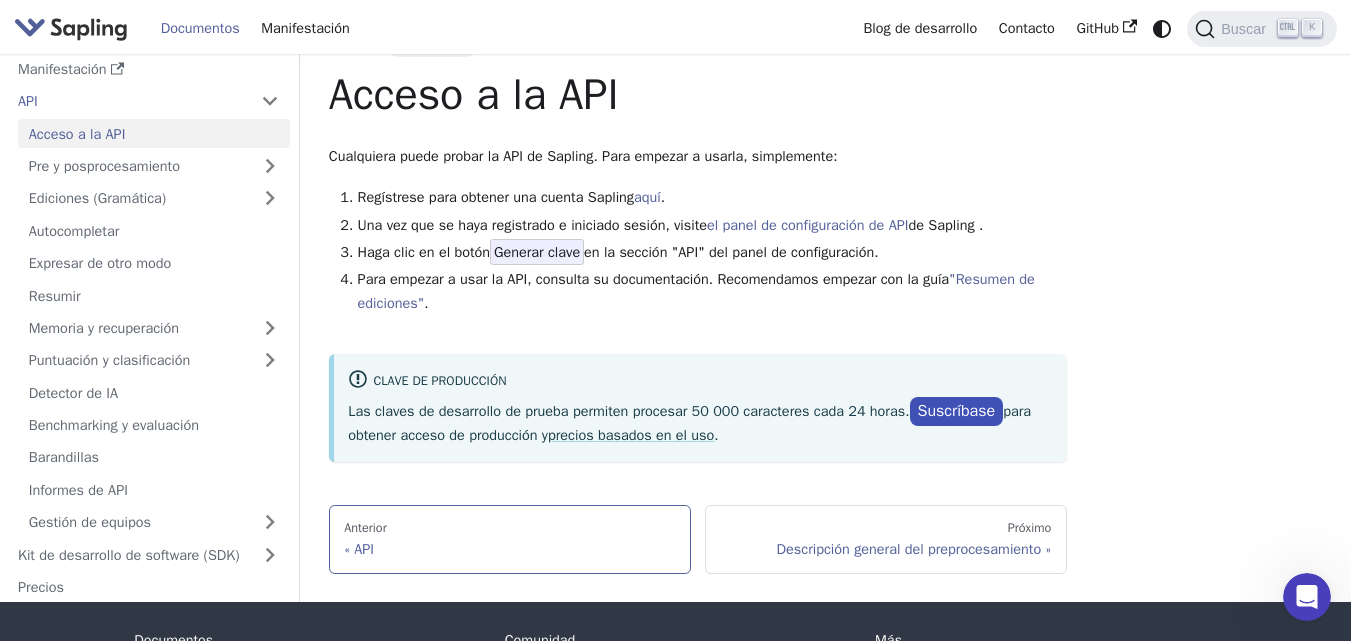 click on "Anterior" at bounding box center (509, 529) 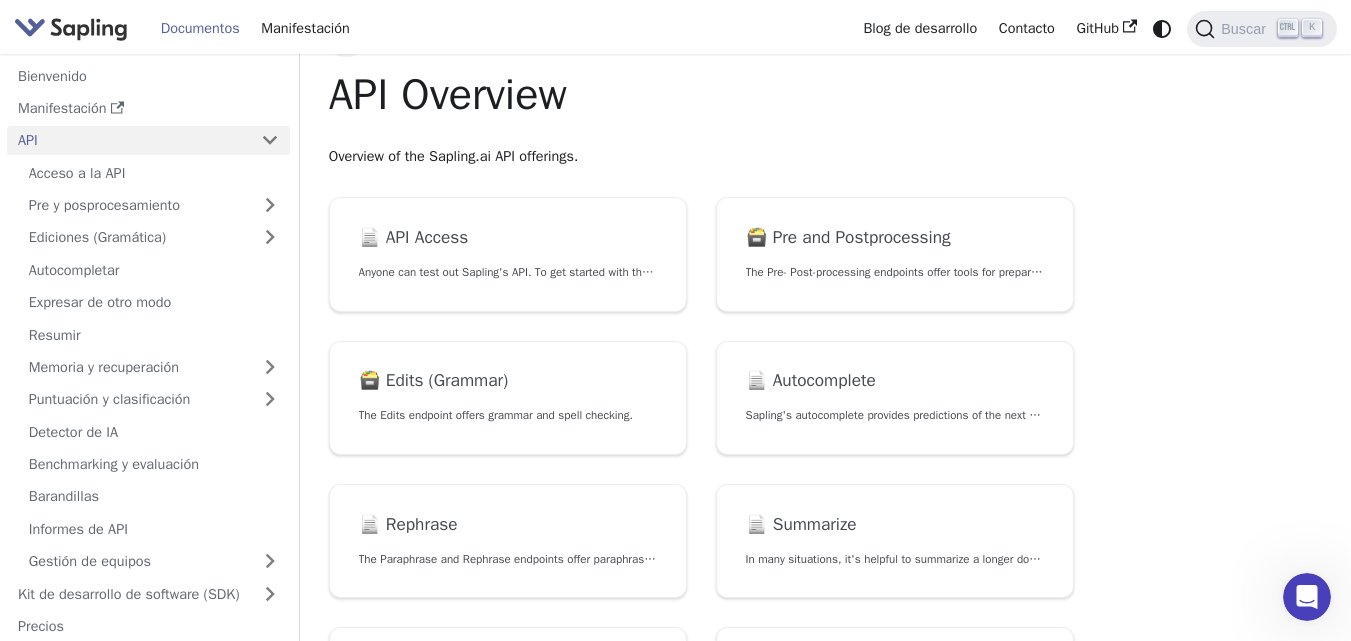 scroll, scrollTop: 0, scrollLeft: 0, axis: both 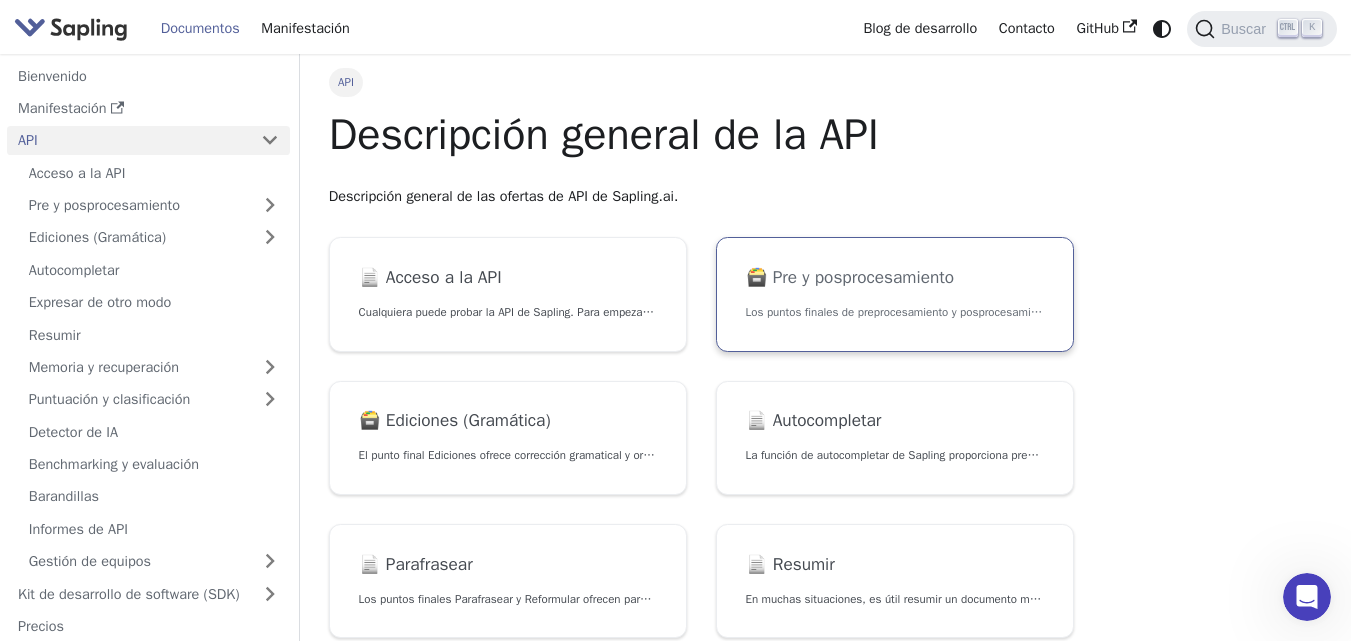 click on "🗃️    Pre y posprocesamiento Los puntos finales de preprocesamiento y posprocesamiento ofrecen herramientas para preparar sus datos de texto para su ingesta, así como para limpiar y formatear los resultados devueltos por la API." at bounding box center (895, 294) 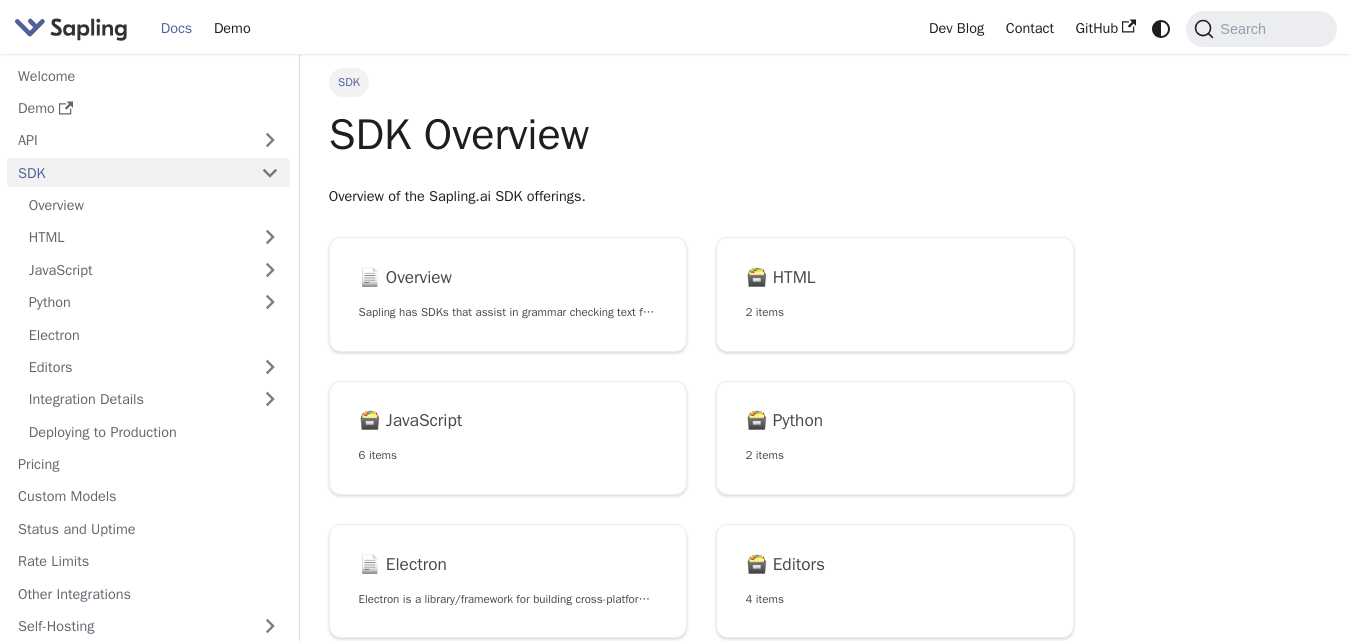 scroll, scrollTop: 0, scrollLeft: 0, axis: both 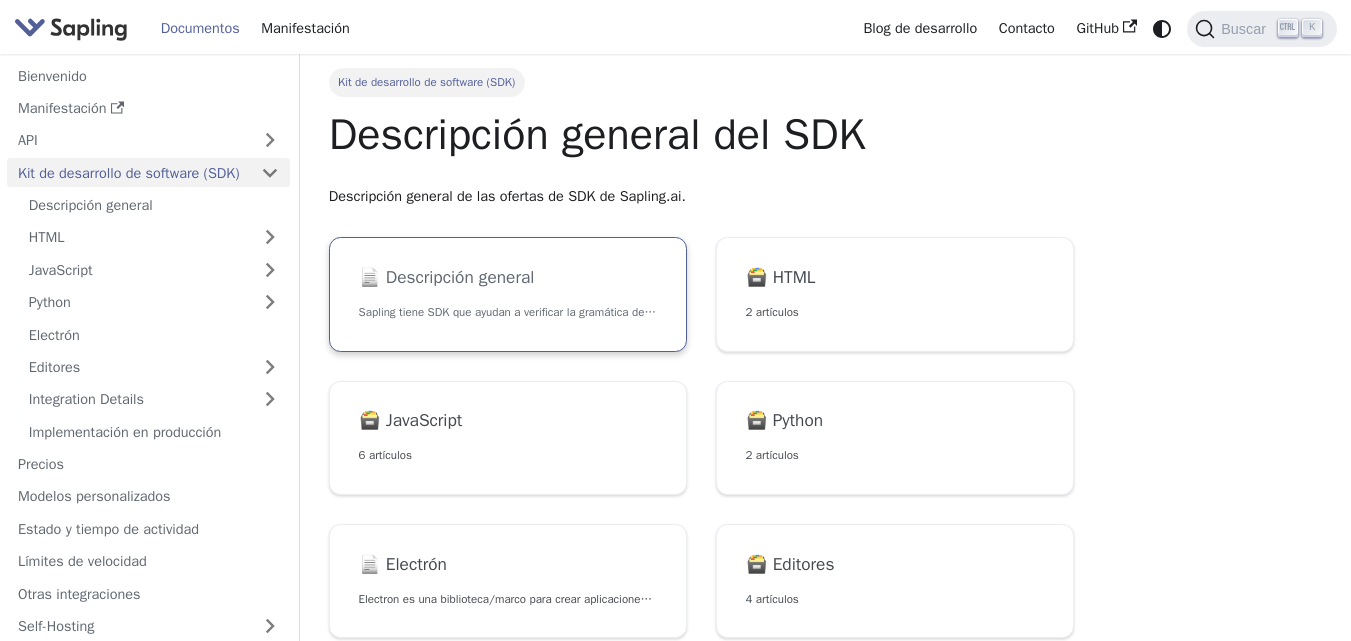 click on "Sapling tiene SDK que ayudan a verificar la gramática del texto para Python y JavaScript, y una API HTTP que no depende del lenguaje." at bounding box center (508, 312) 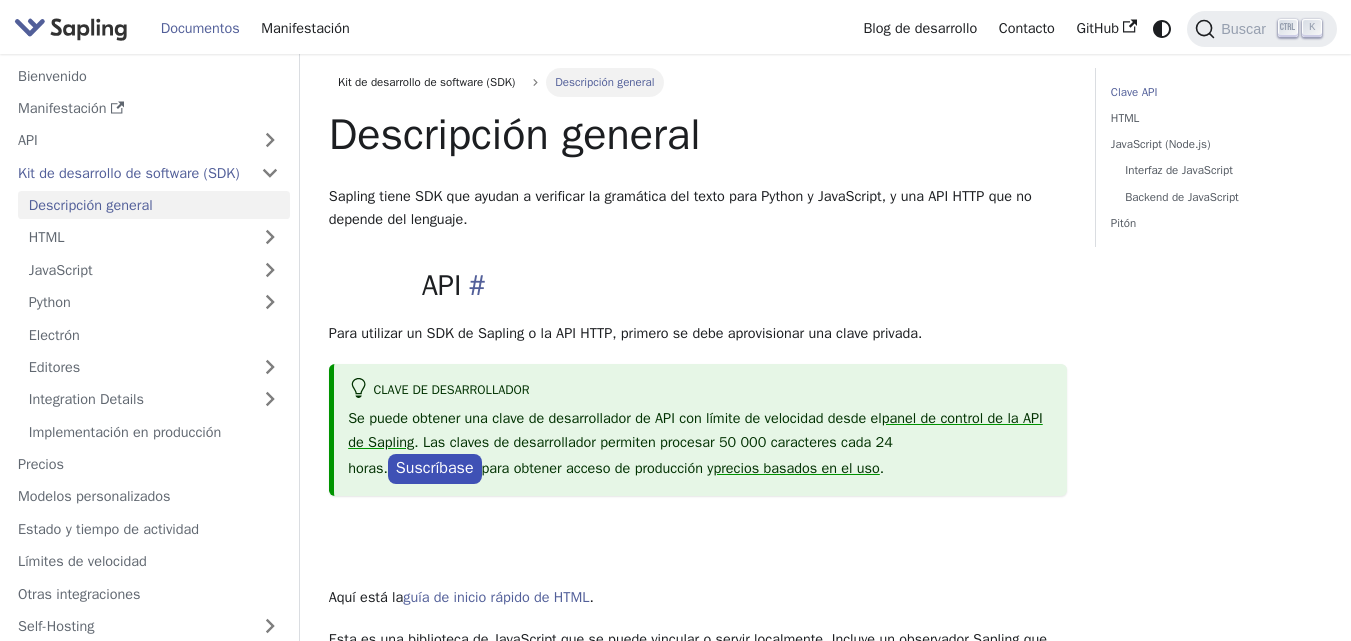 click on "Clave  API" at bounding box center [698, 286] 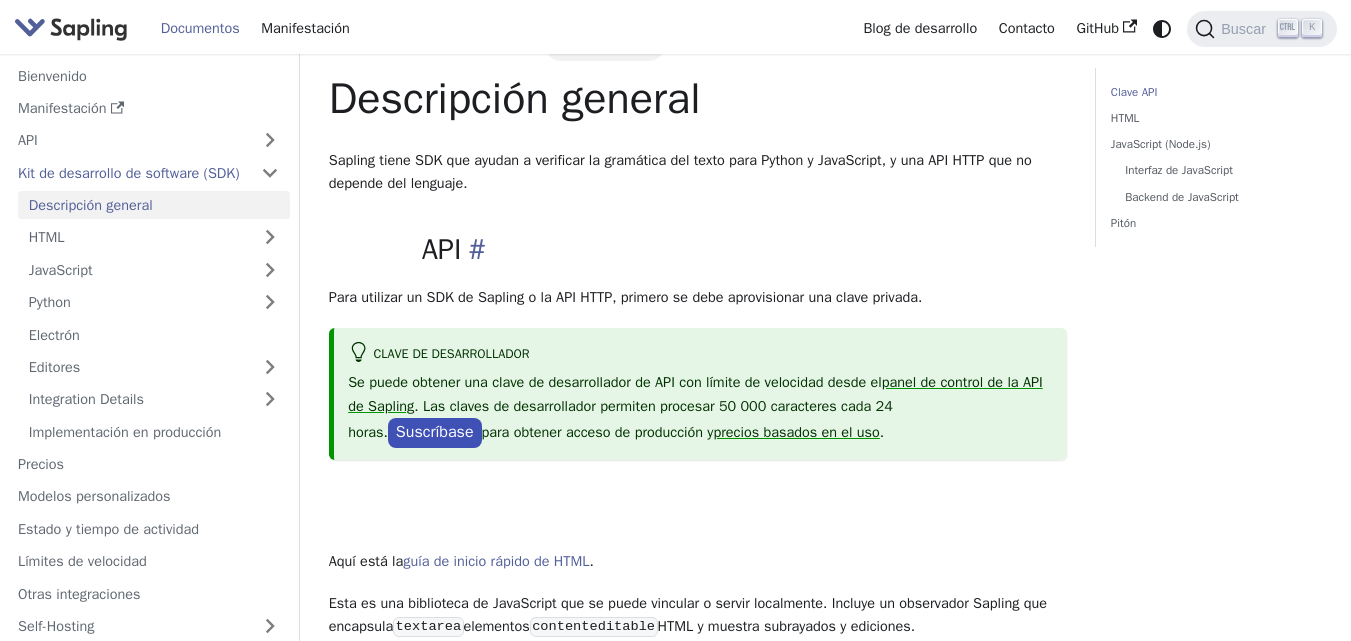 scroll, scrollTop: 40, scrollLeft: 0, axis: vertical 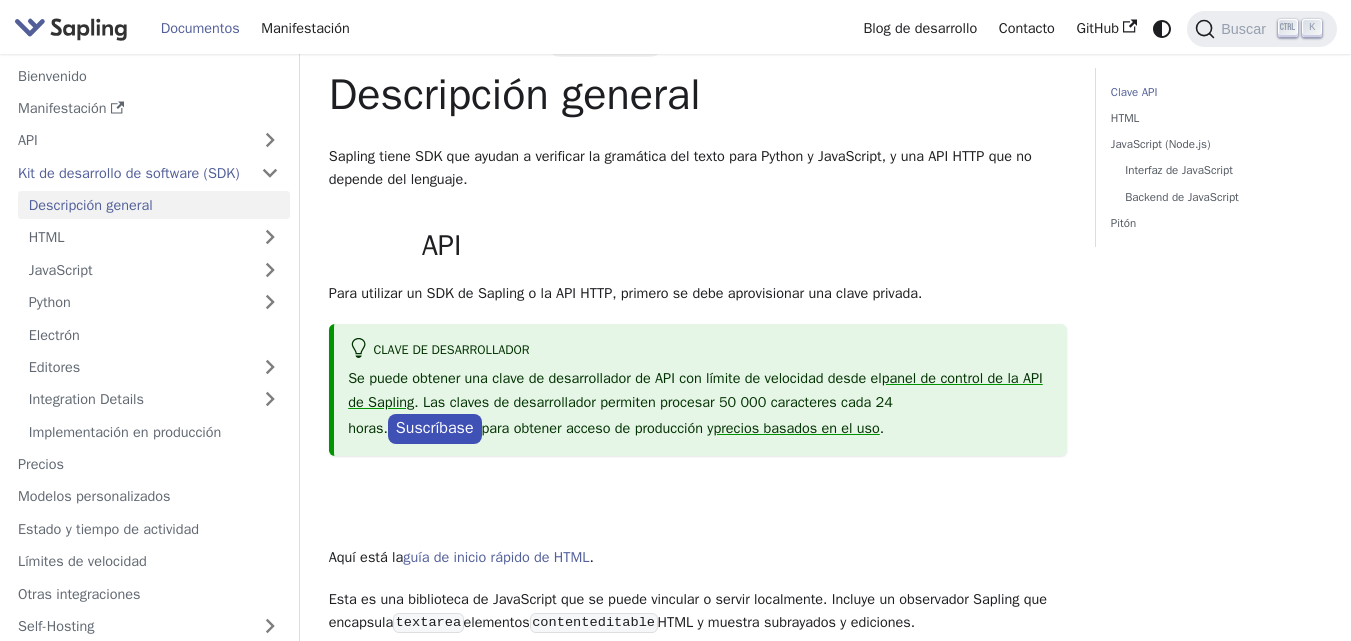click on "Clave de desarrollador Se puede obtener una clave de desarrollador de API con límite de velocidad desde el  panel de control de la API de Sapling  . Las claves de desarrollador permiten procesar 50 000 caracteres cada 24 horas.  Suscríbase  para obtener acceso de producción y  precios basados en el uso  ." at bounding box center (698, 390) 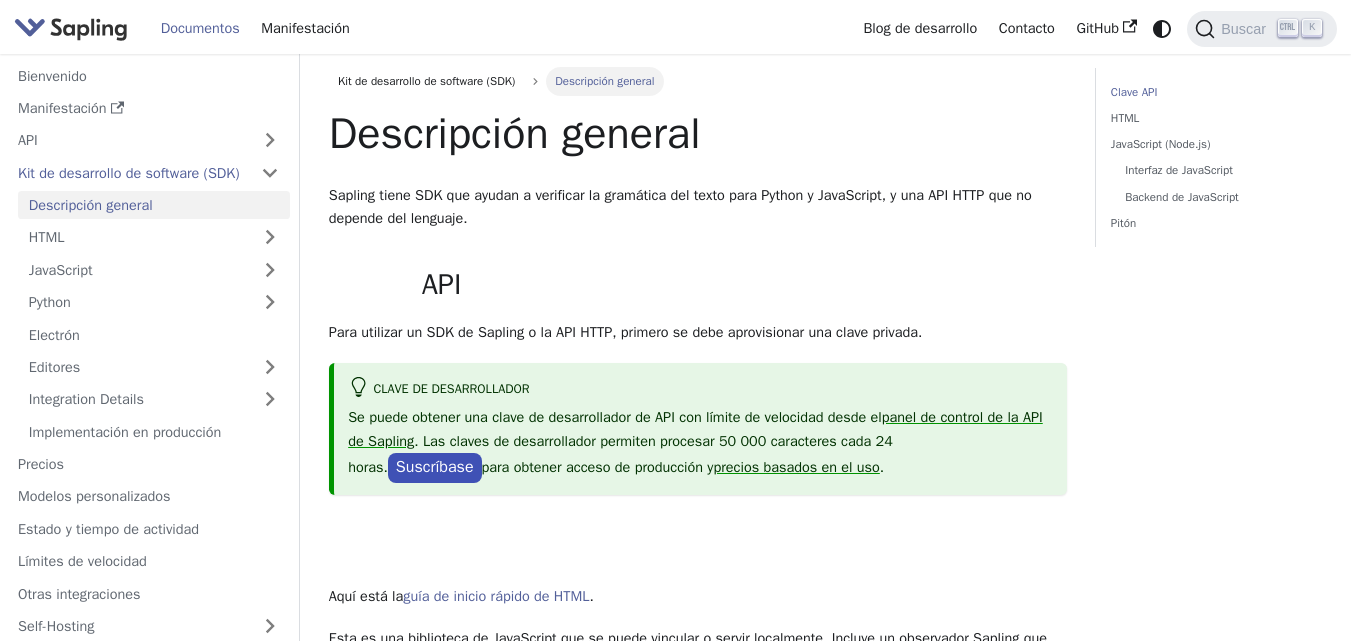 scroll, scrollTop: 0, scrollLeft: 0, axis: both 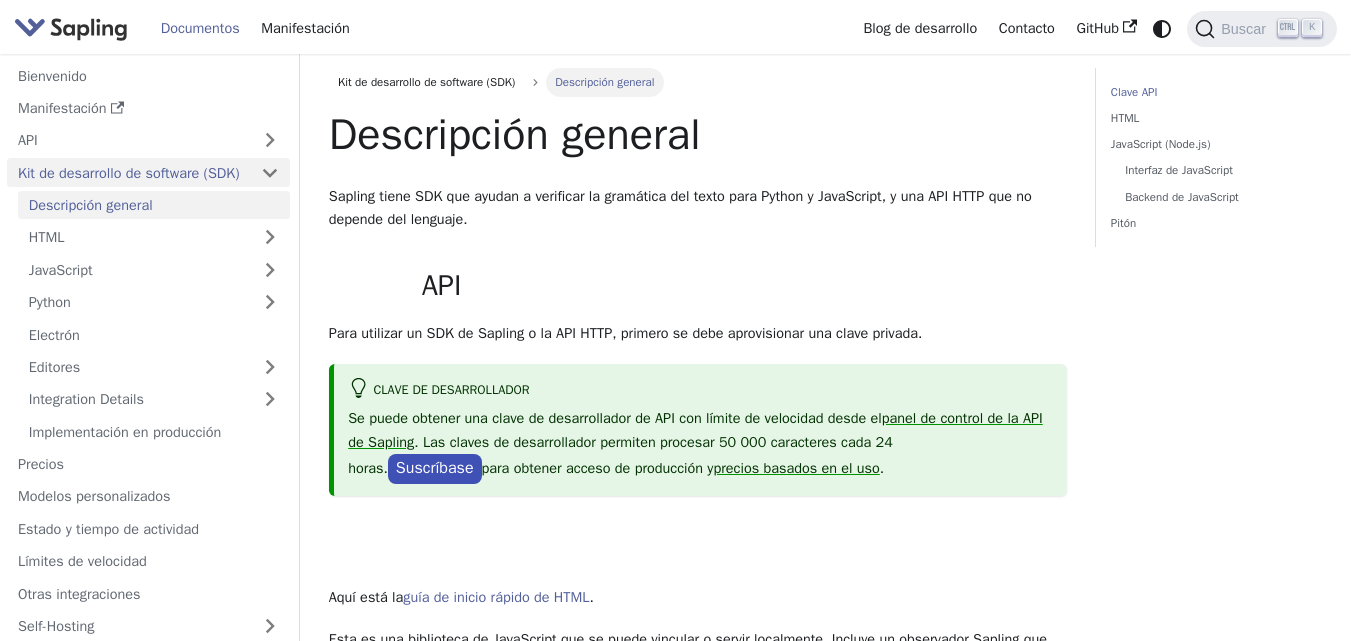 click on "Kit de desarrollo de software (SDK)" at bounding box center [129, 173] 